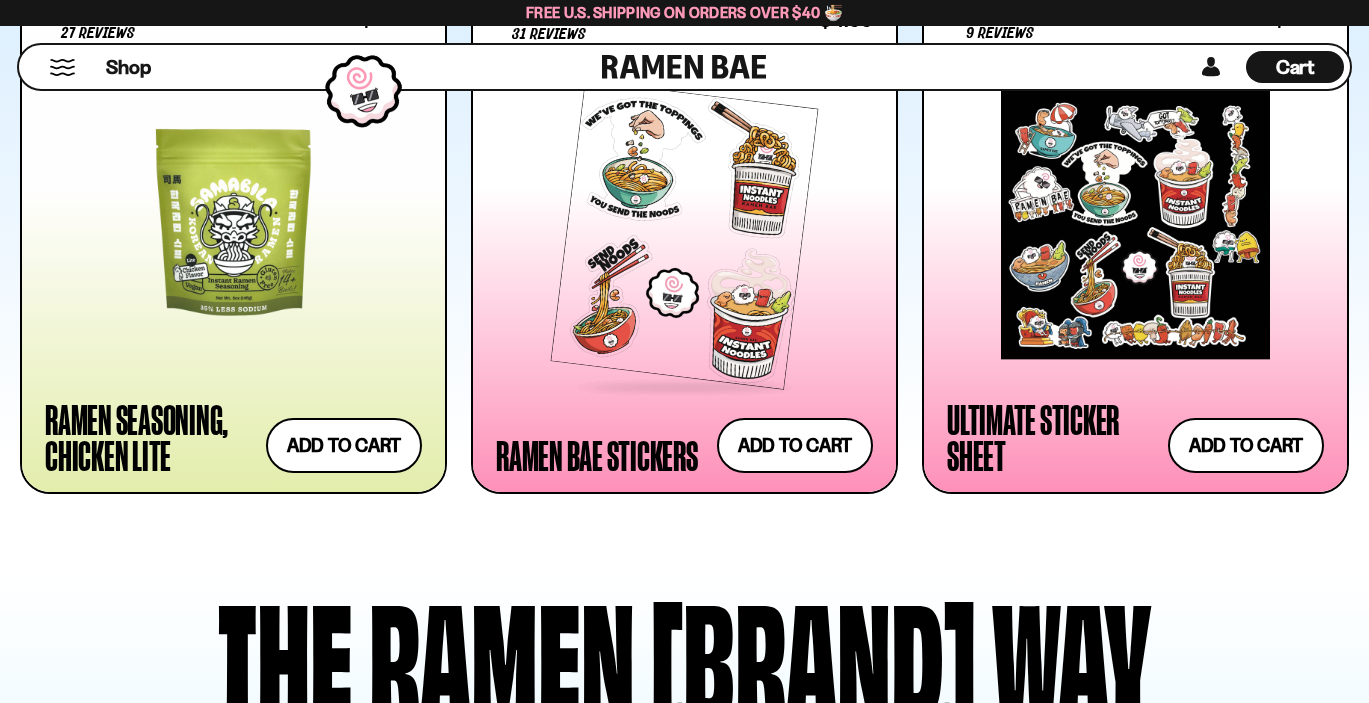 scroll, scrollTop: 4286, scrollLeft: 0, axis: vertical 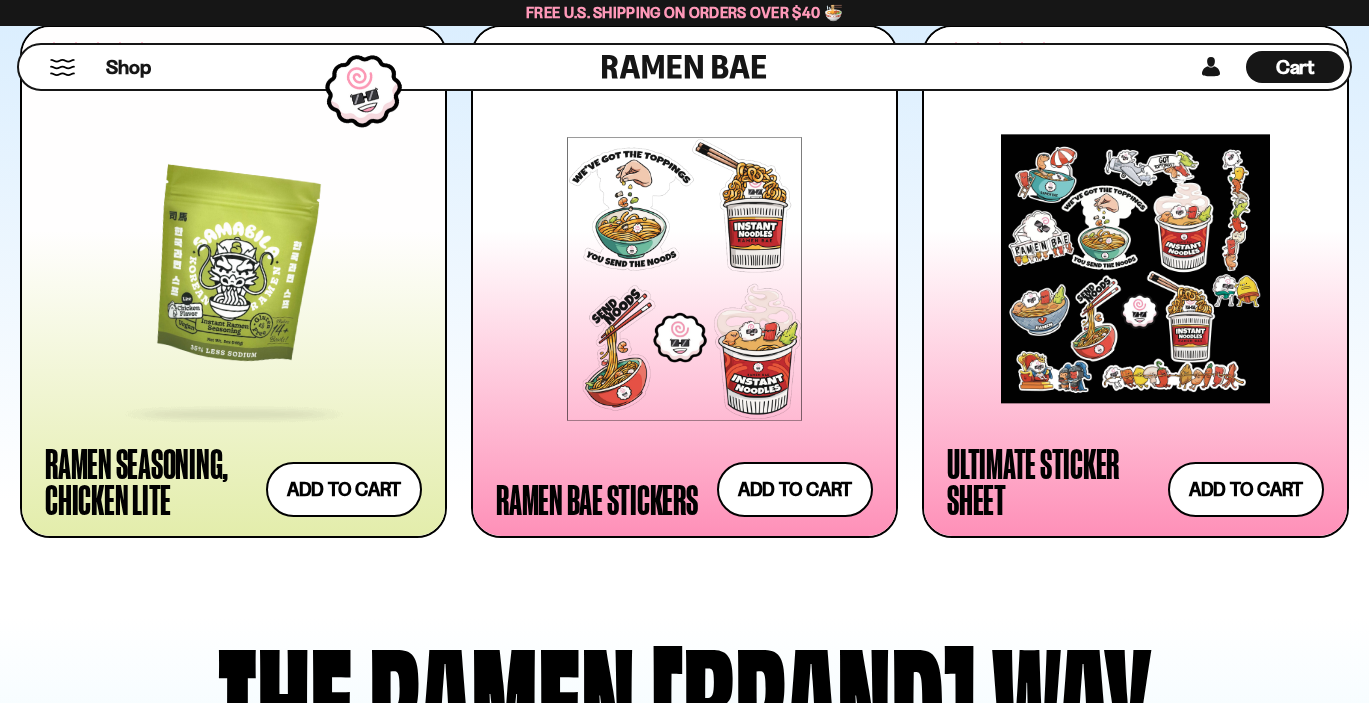 click at bounding box center [233, 268] 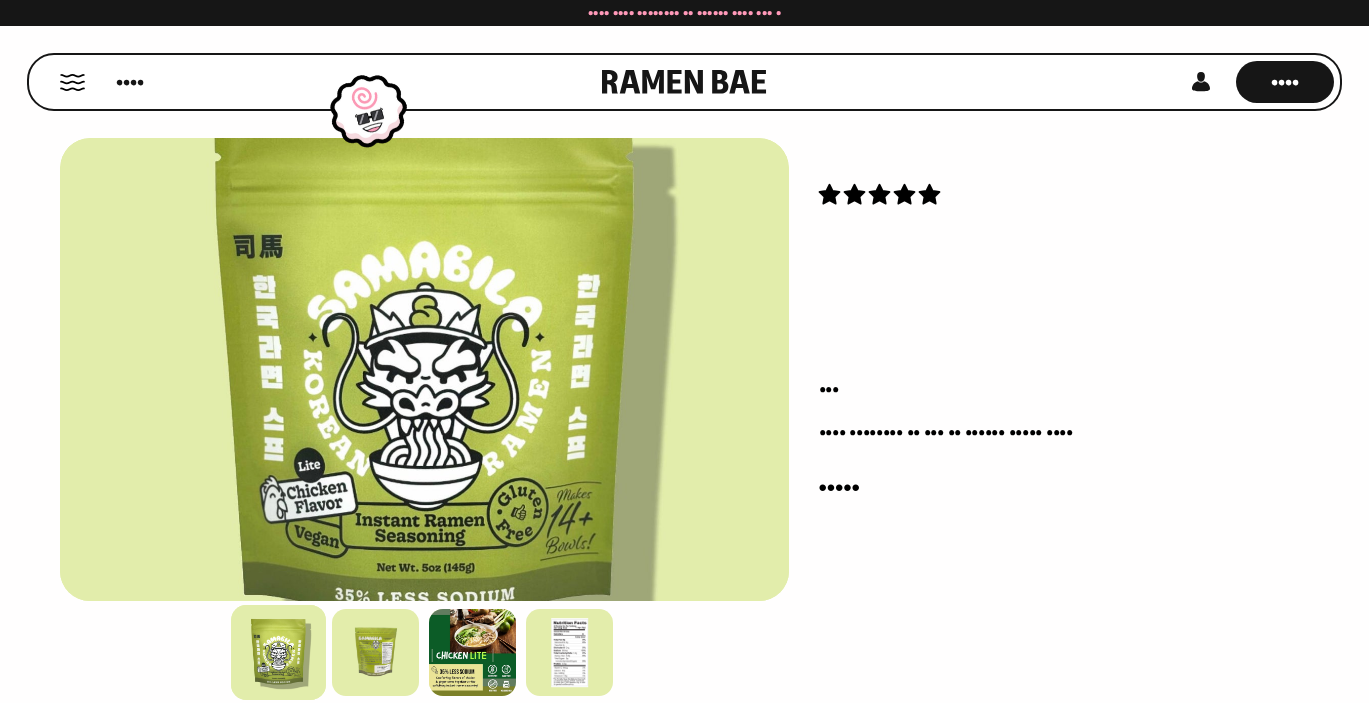 scroll, scrollTop: 0, scrollLeft: 0, axis: both 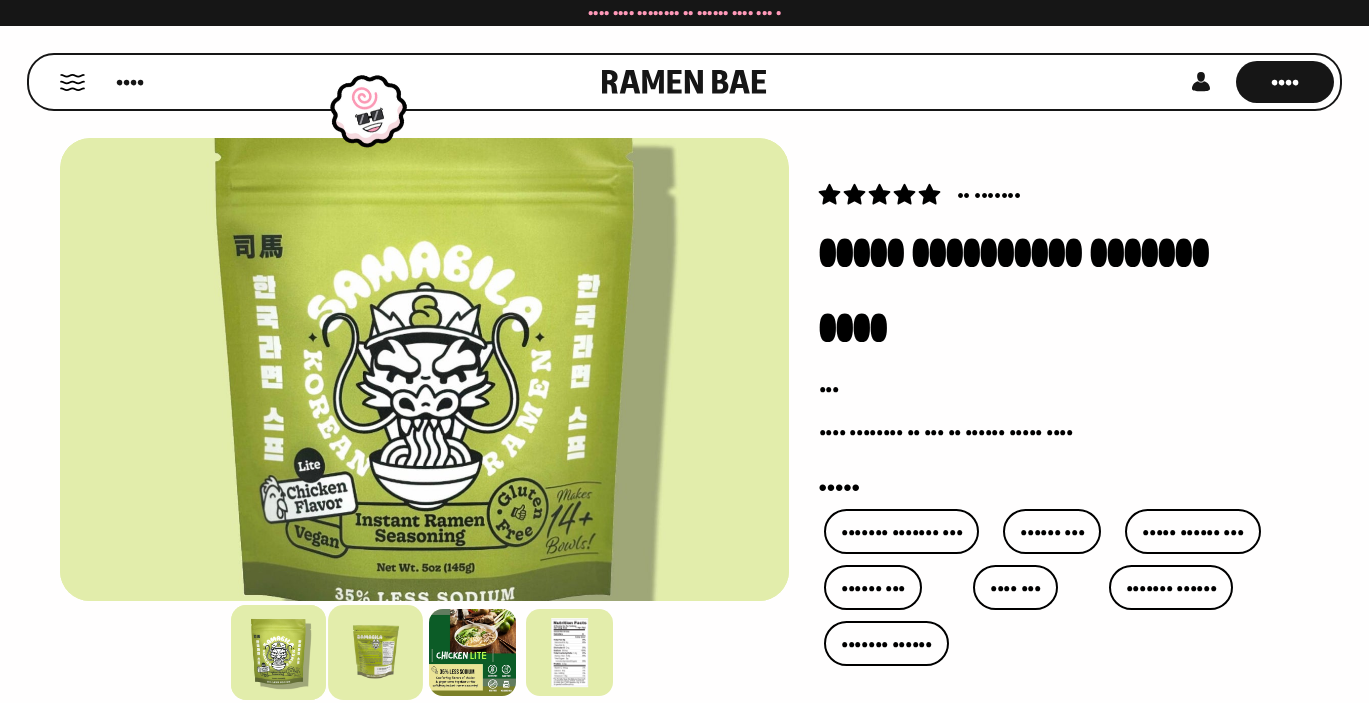 click at bounding box center (375, 652) 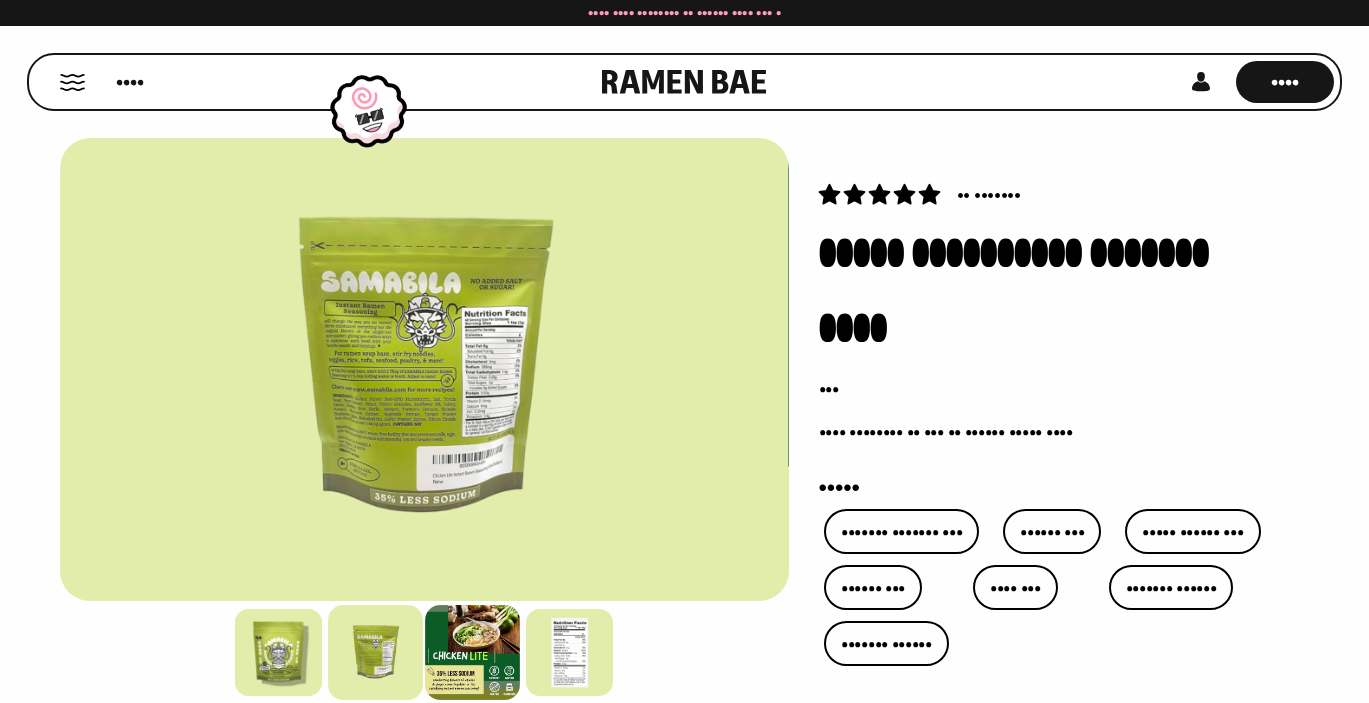 click at bounding box center (472, 652) 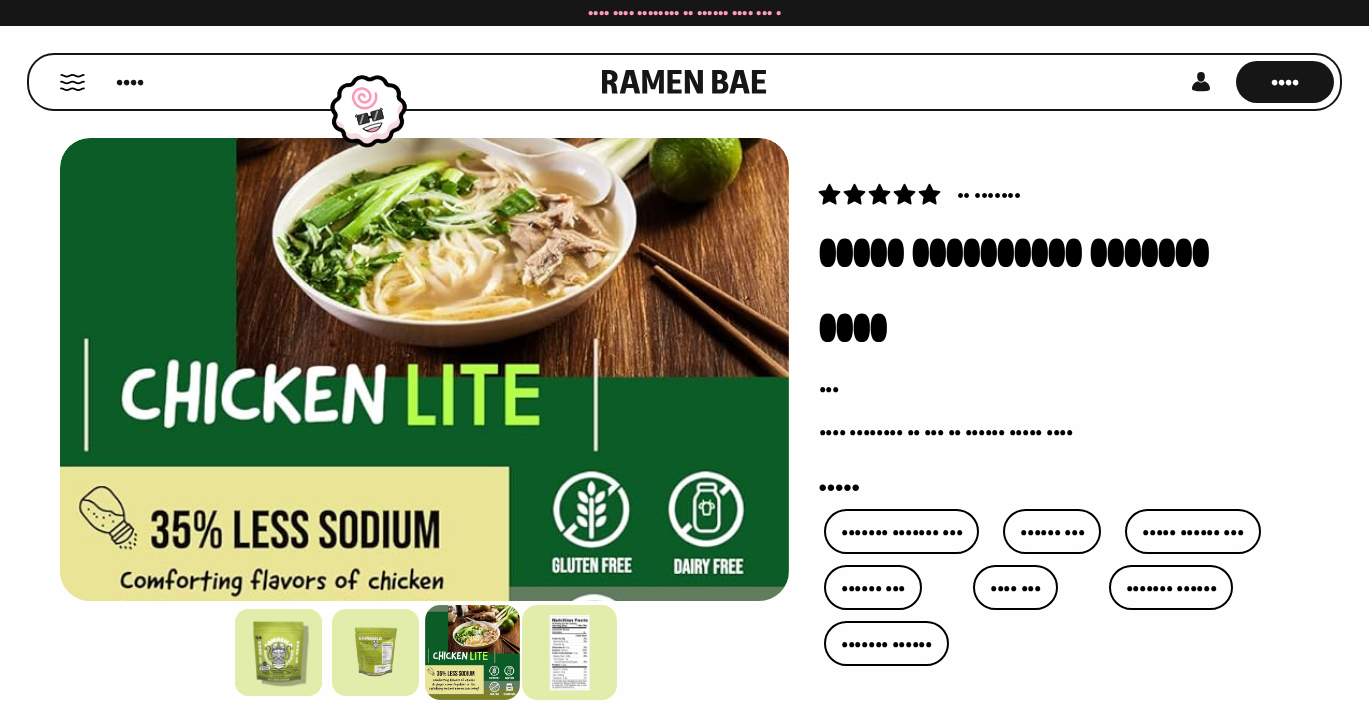 click at bounding box center (569, 652) 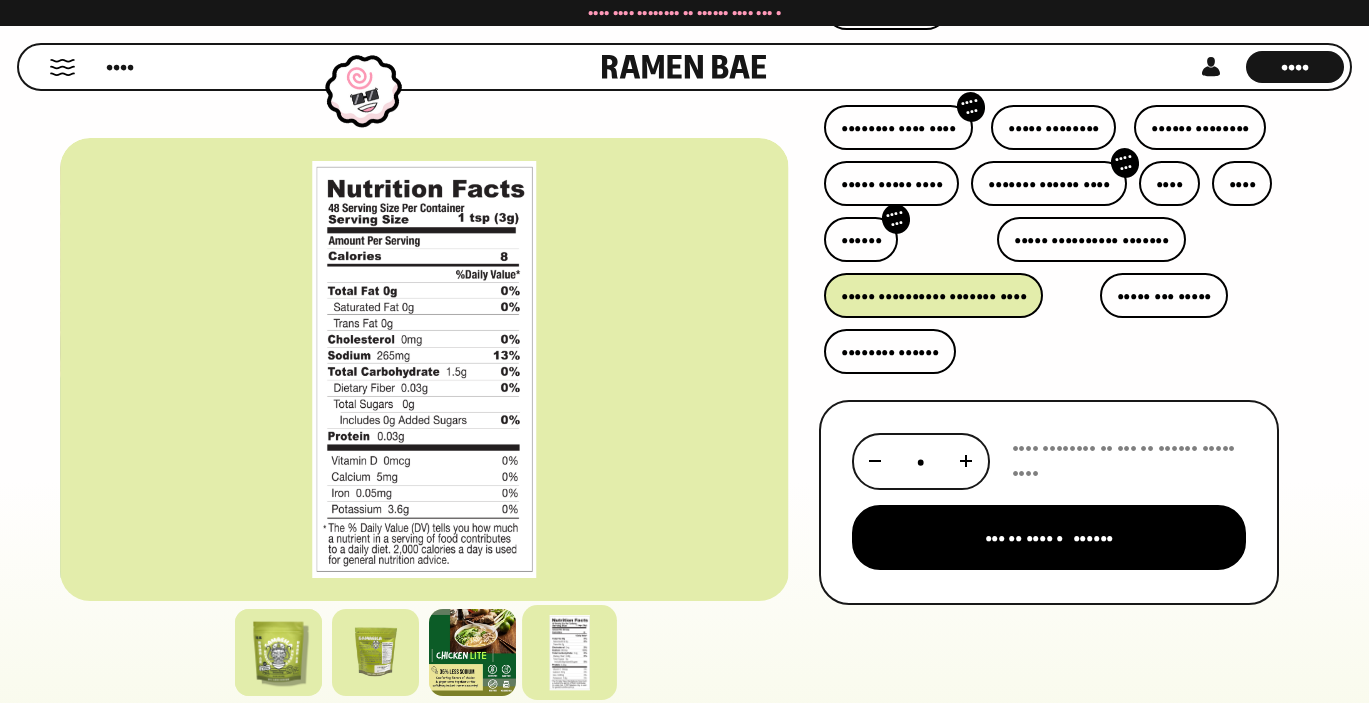 scroll, scrollTop: 714, scrollLeft: 0, axis: vertical 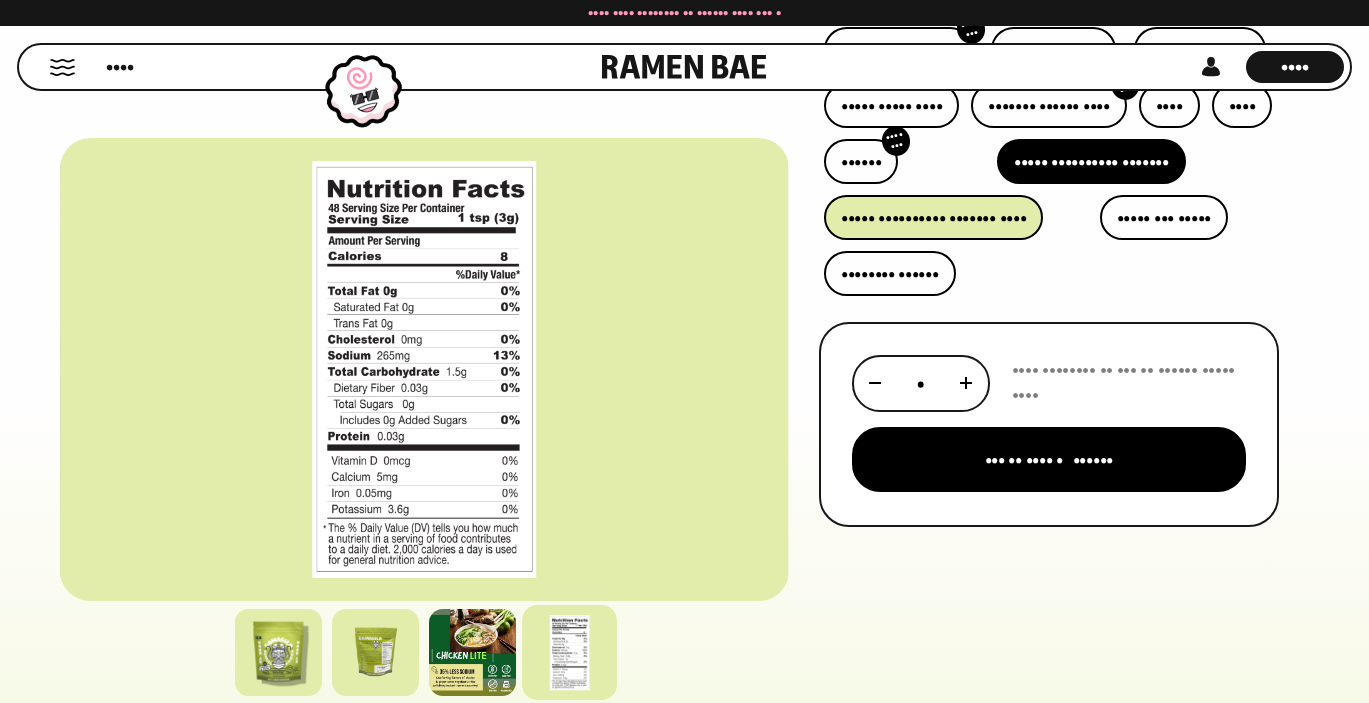click on "••••• •••••••••• •••••••" at bounding box center (1091, 161) 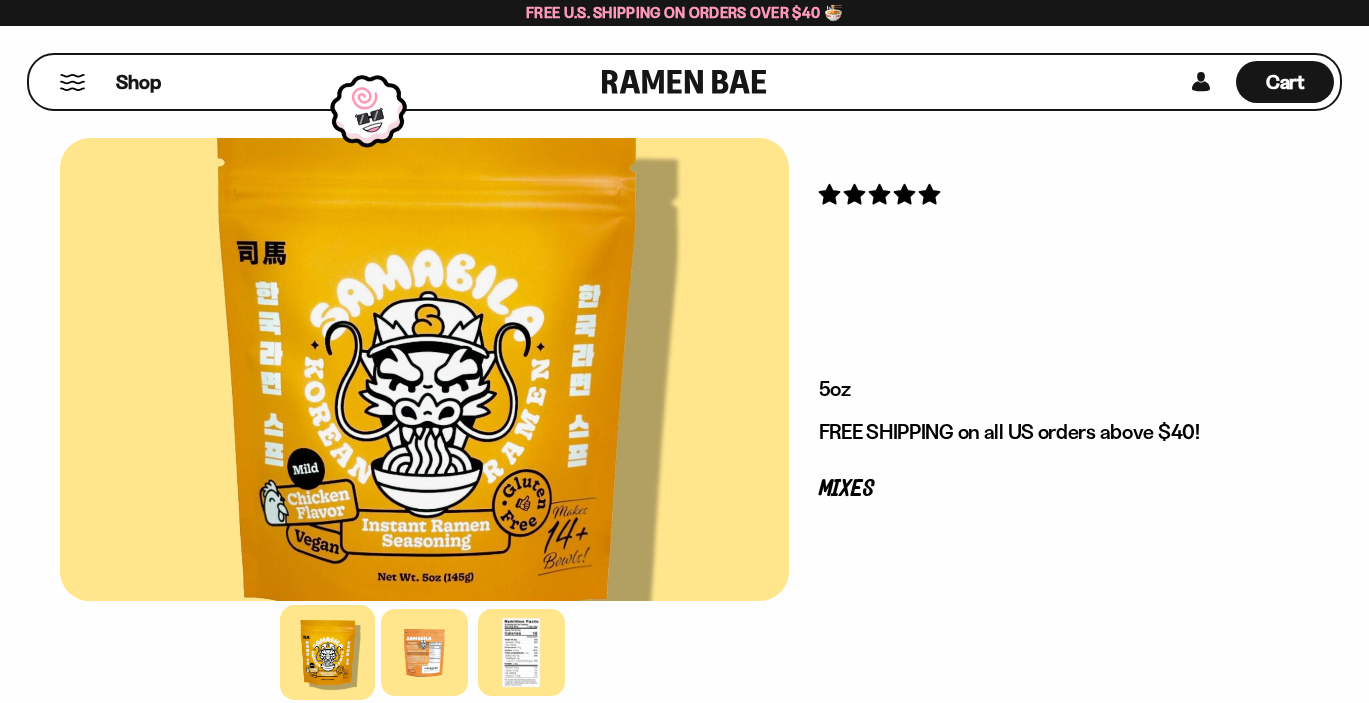scroll, scrollTop: 0, scrollLeft: 0, axis: both 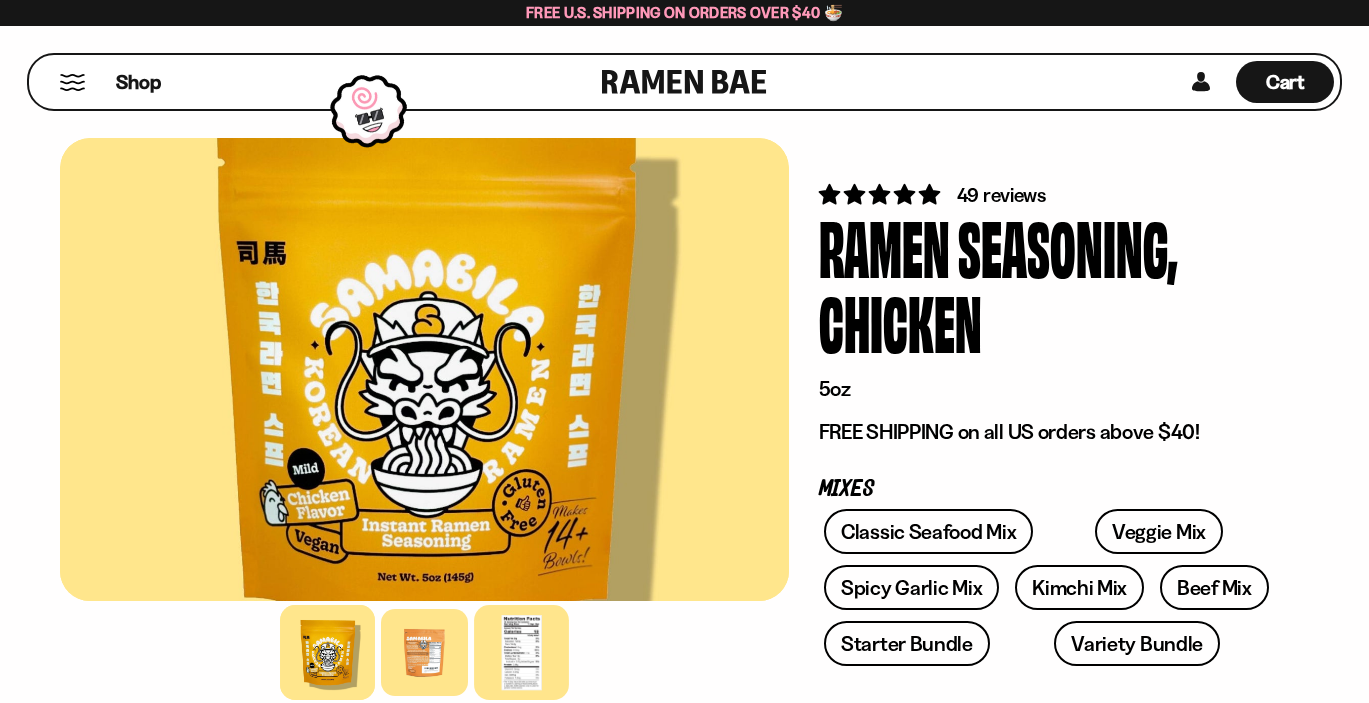 click at bounding box center (521, 652) 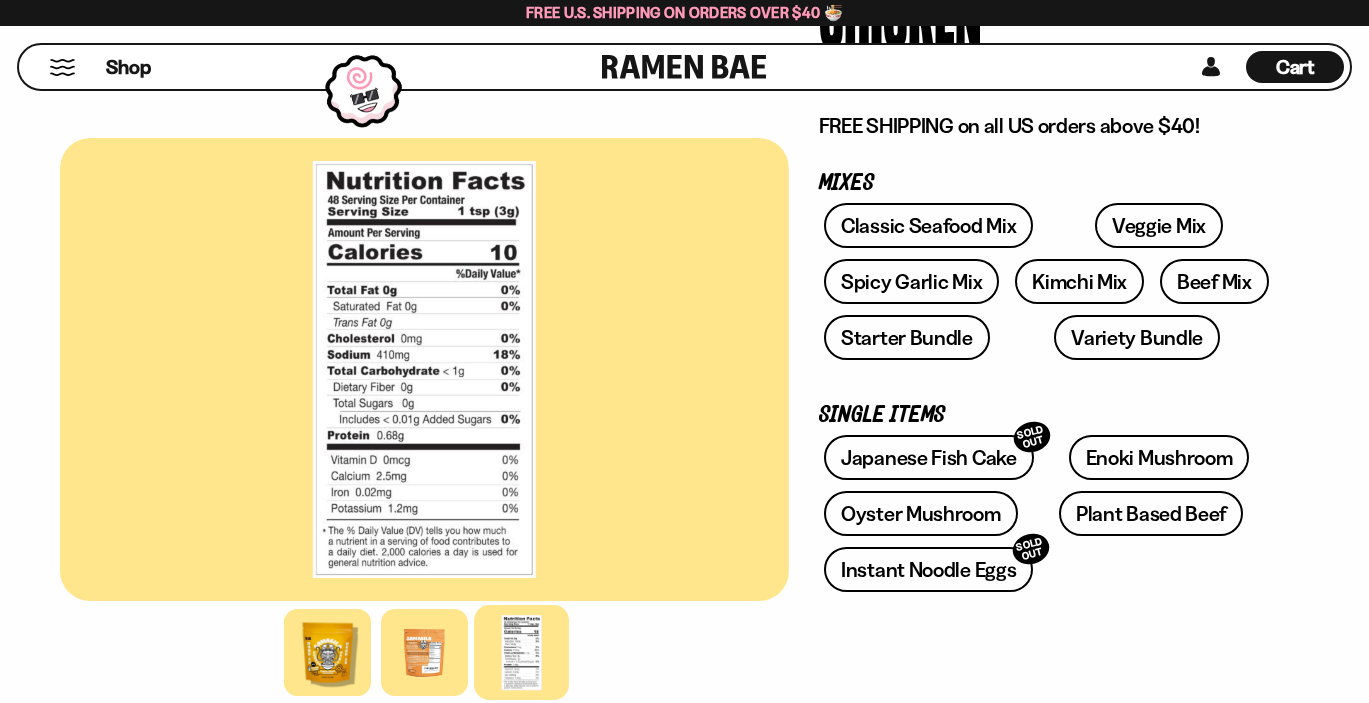 scroll, scrollTop: 605, scrollLeft: 0, axis: vertical 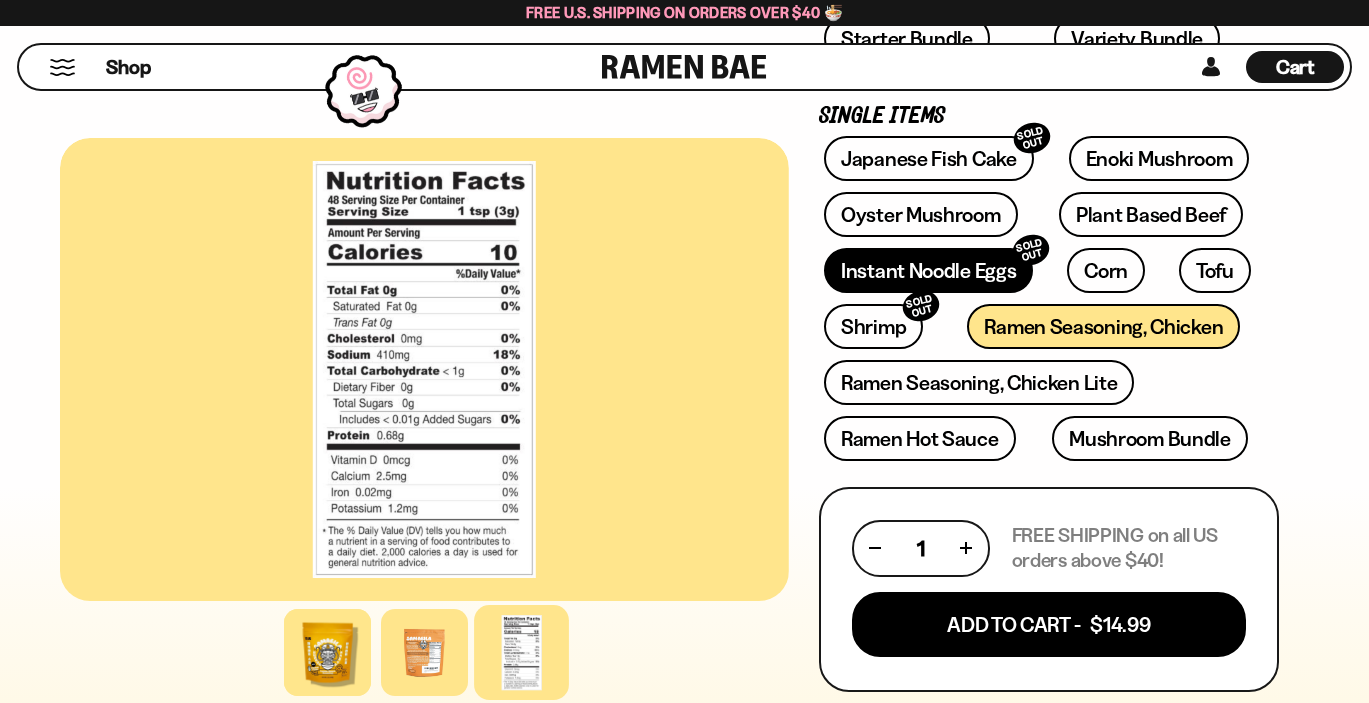 click on "Instant Noodle Eggs
SOLD OUT" at bounding box center (928, 270) 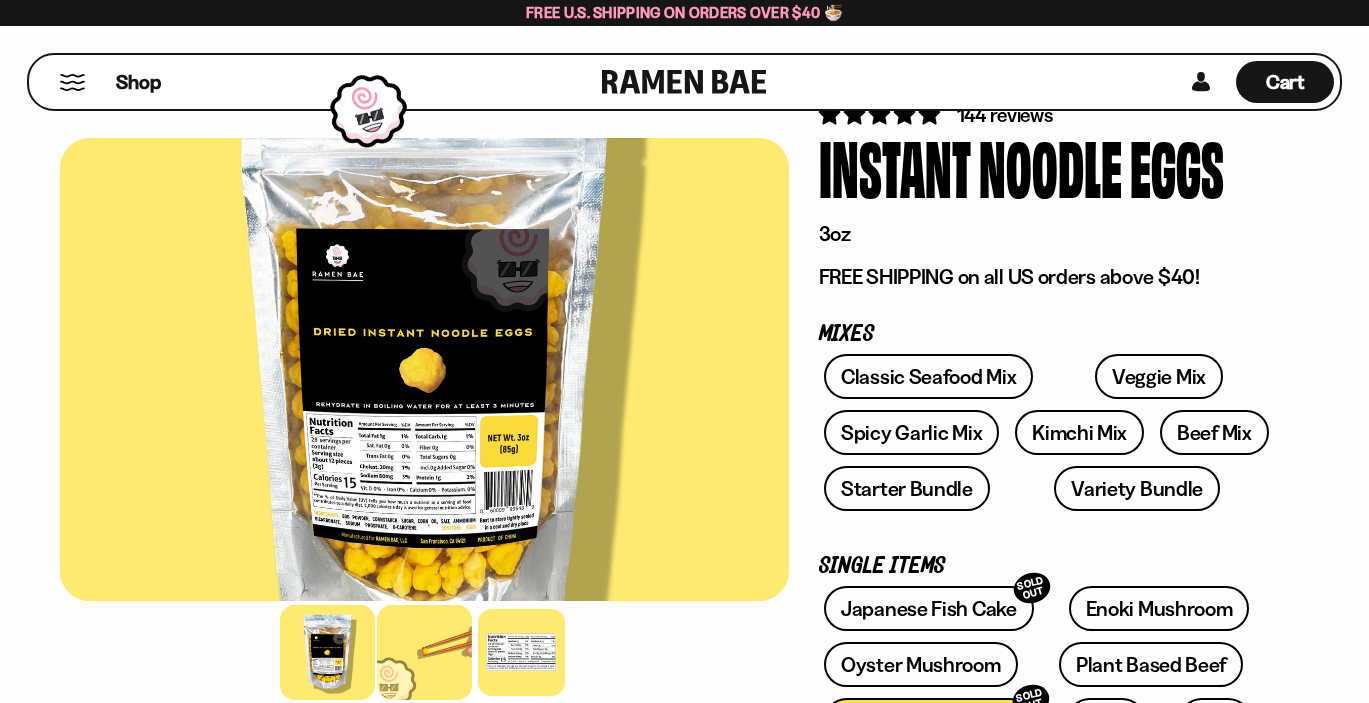 scroll, scrollTop: 123, scrollLeft: 0, axis: vertical 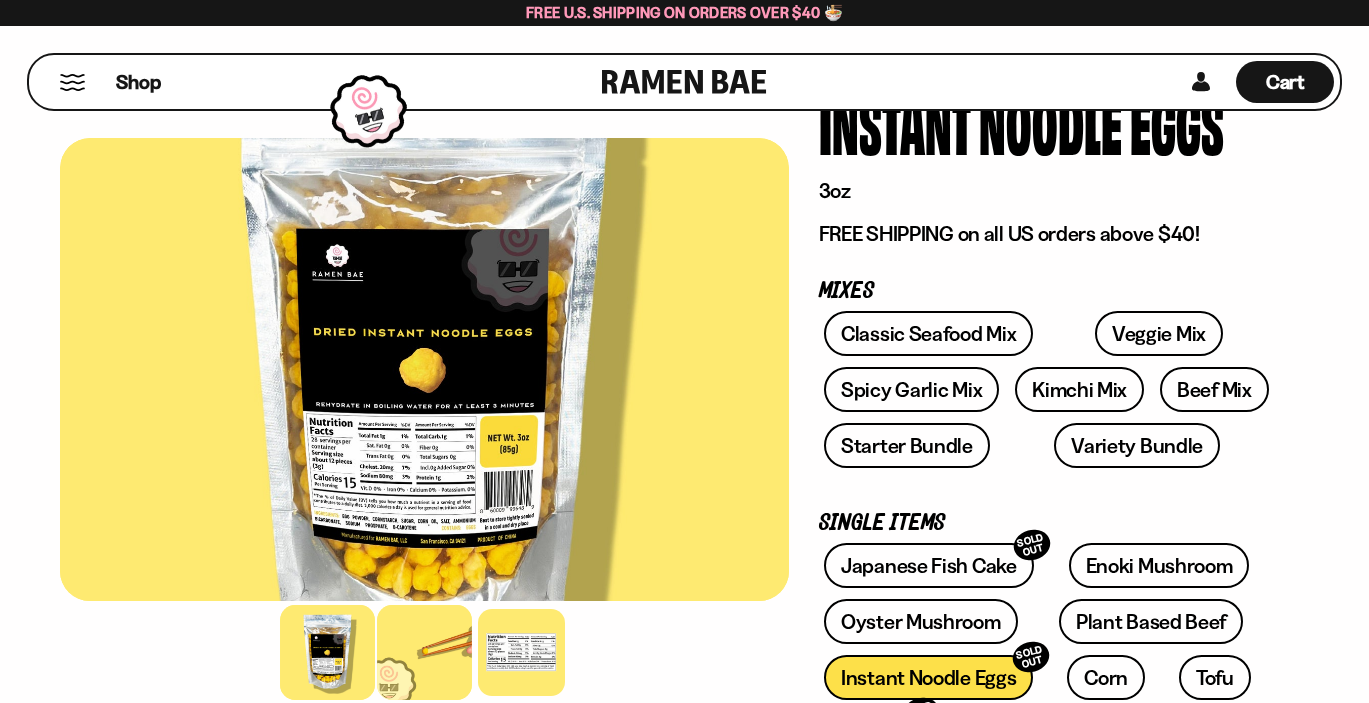 click at bounding box center [424, 652] 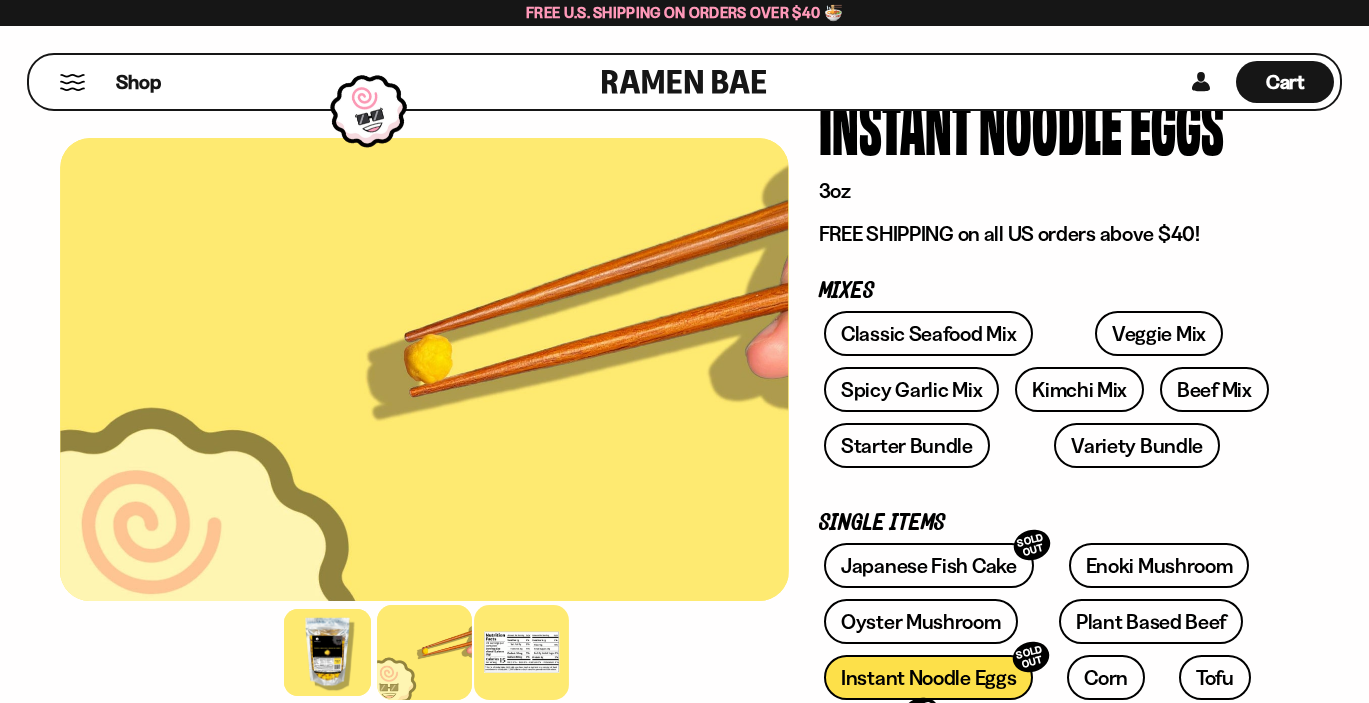 click at bounding box center [521, 652] 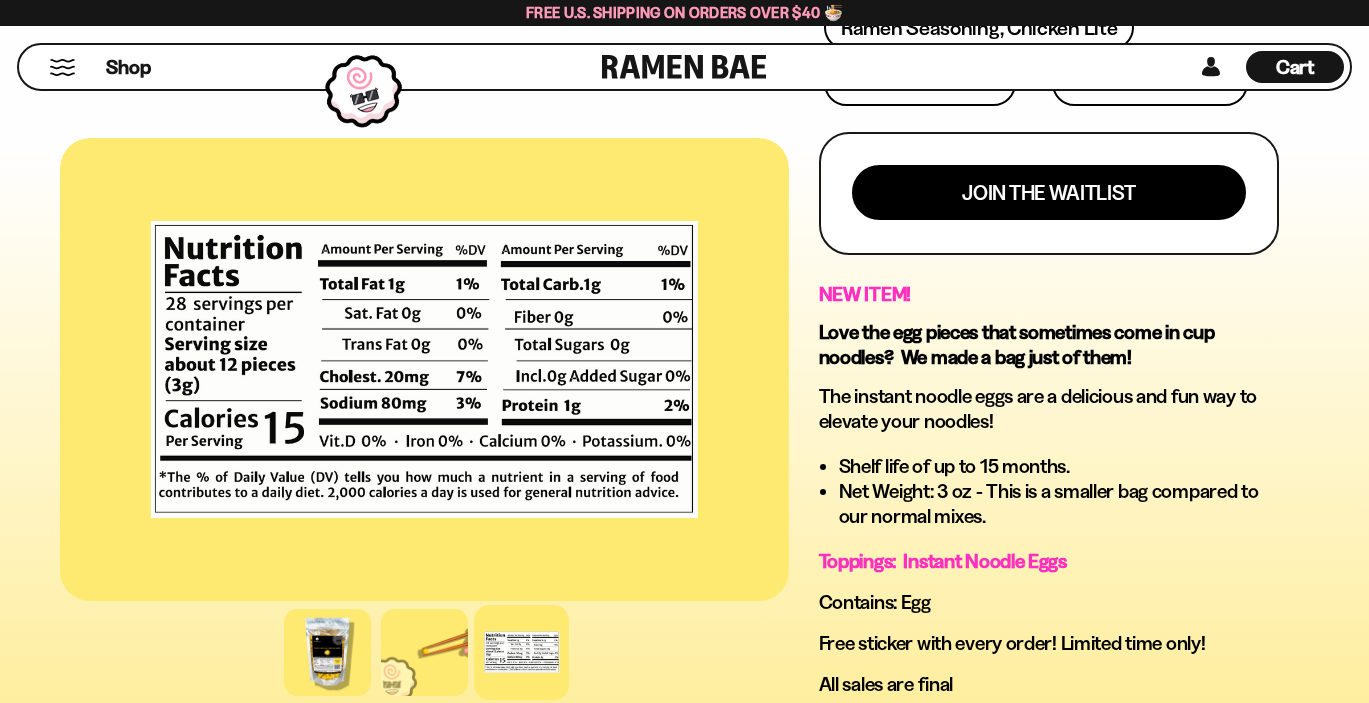 scroll, scrollTop: 854, scrollLeft: 0, axis: vertical 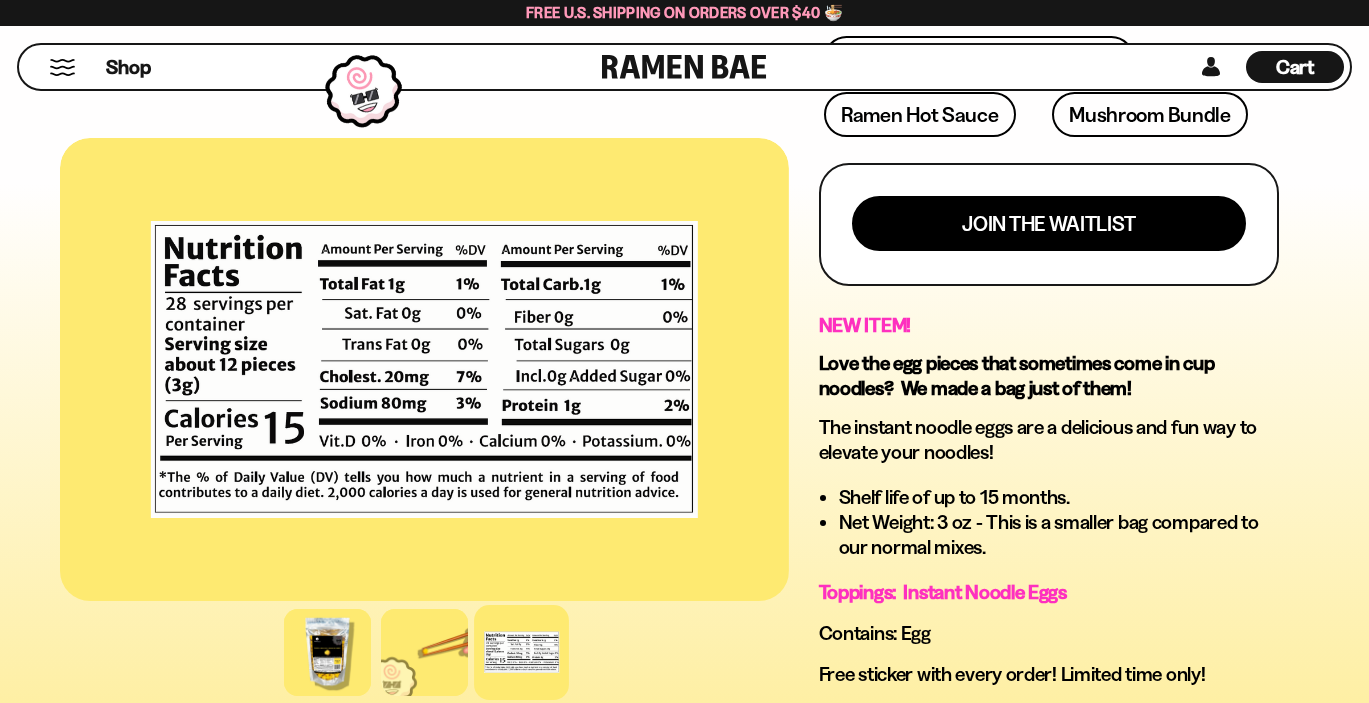 click on "Join the waitlist" at bounding box center (1049, 224) 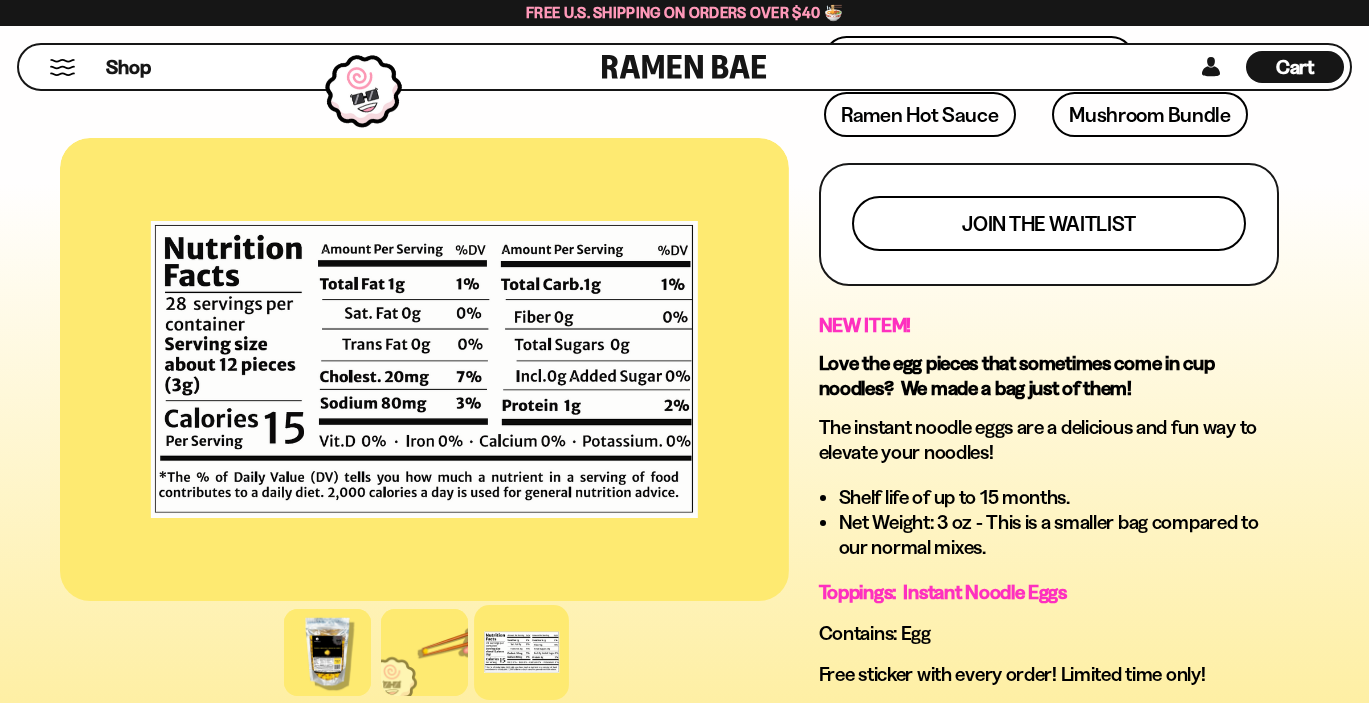 click on "Join the waitlist" at bounding box center (1049, 223) 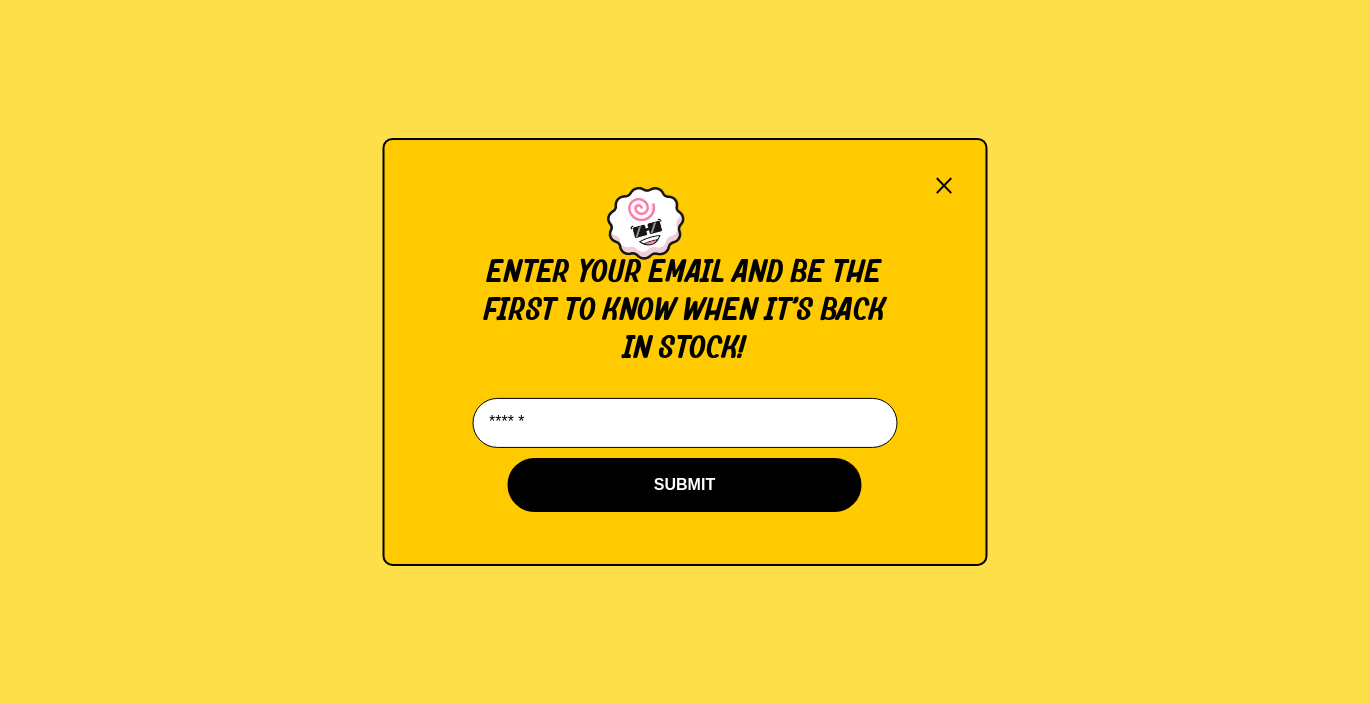 click on "×
Enter your email and be the first to know when it’s back in stock!
SUBMIT [EMAIL]" at bounding box center (684, 351) 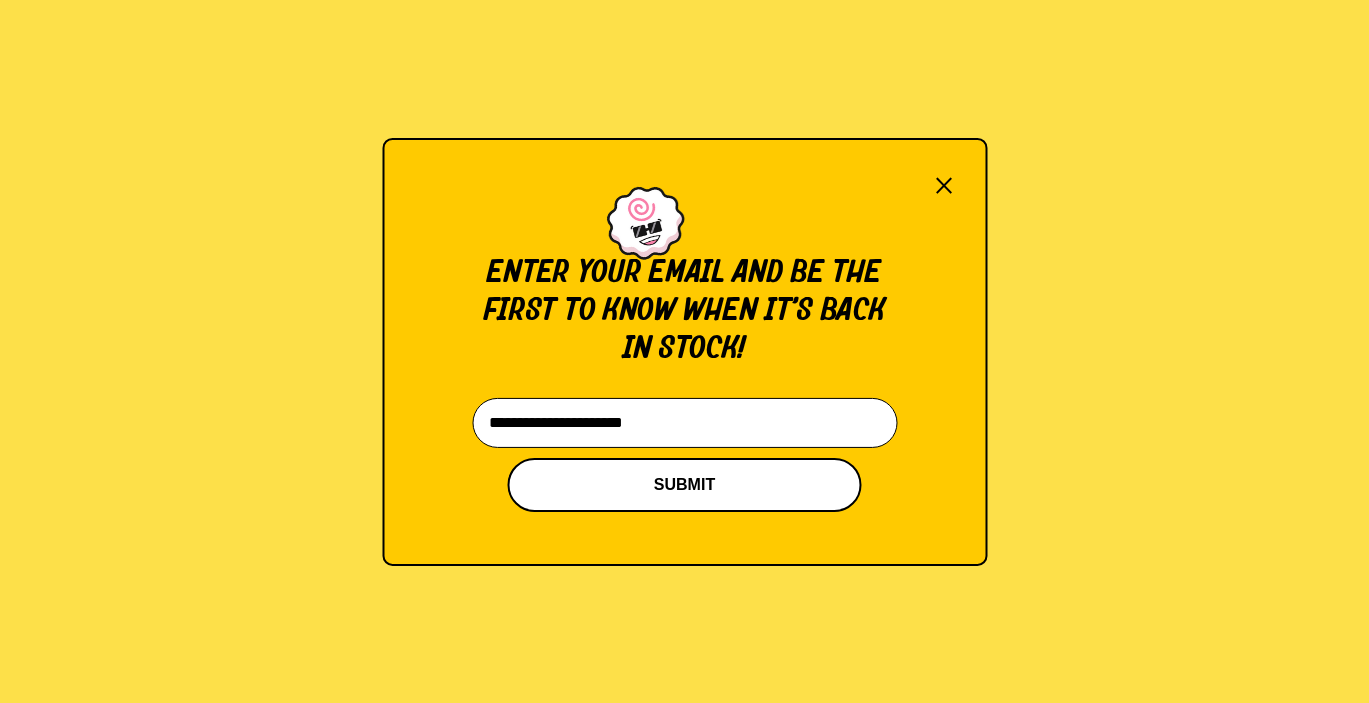 click on "SUBMIT" at bounding box center (685, 485) 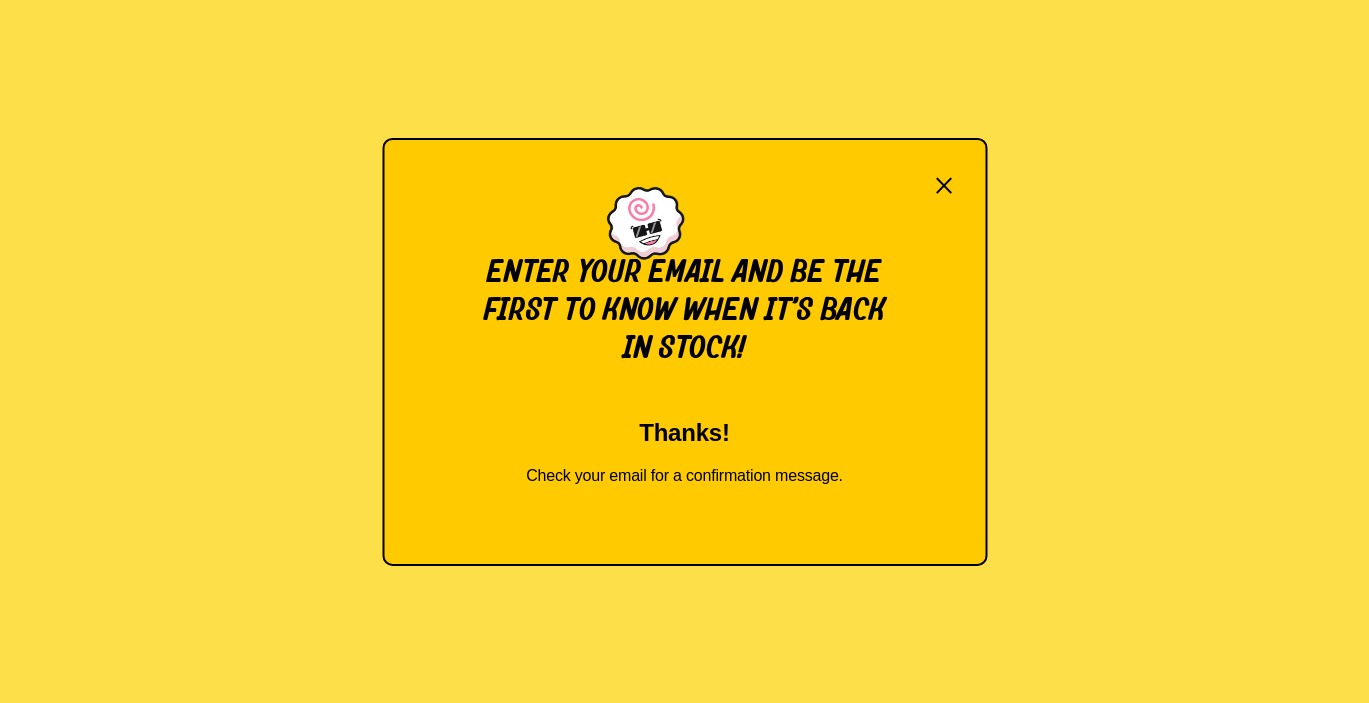 click on "×
Enter your email and be the first to know when it’s back in stock!
Thanks! Check your email for a confirmation message. [EMAIL]" at bounding box center [684, 351] 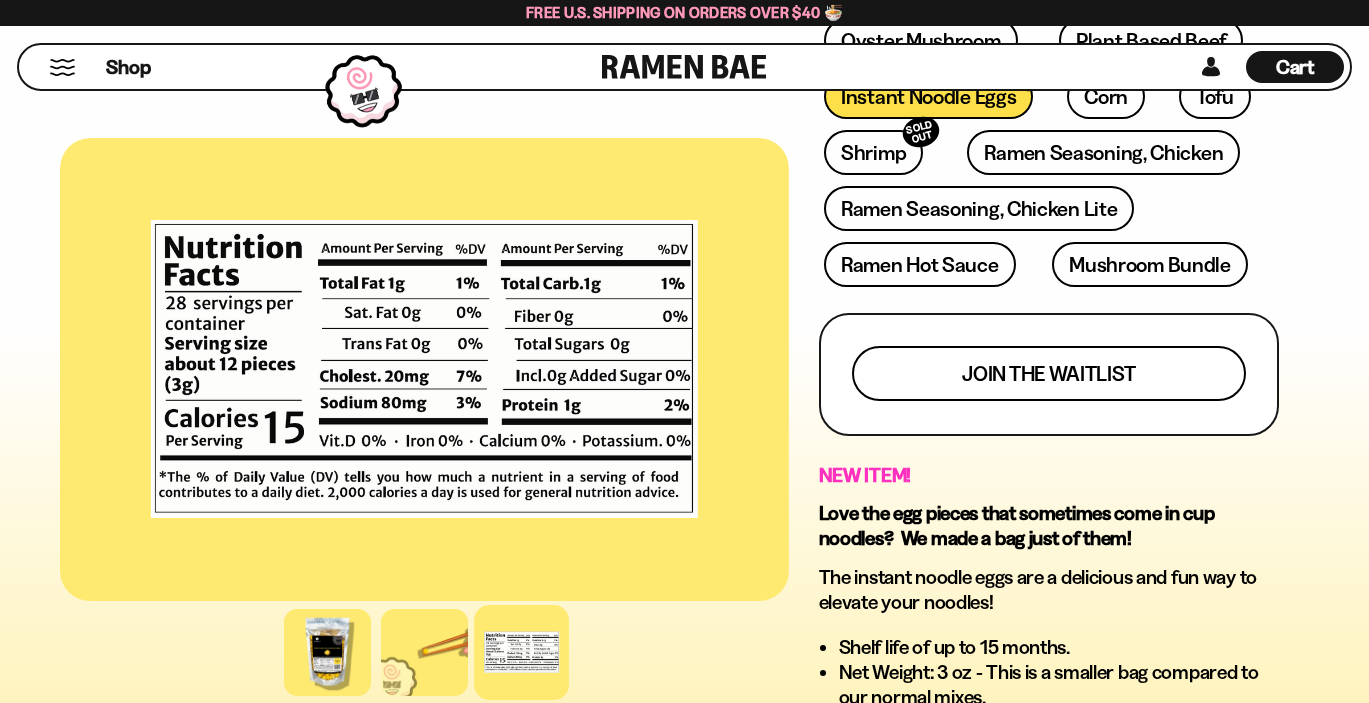 scroll, scrollTop: 376, scrollLeft: 0, axis: vertical 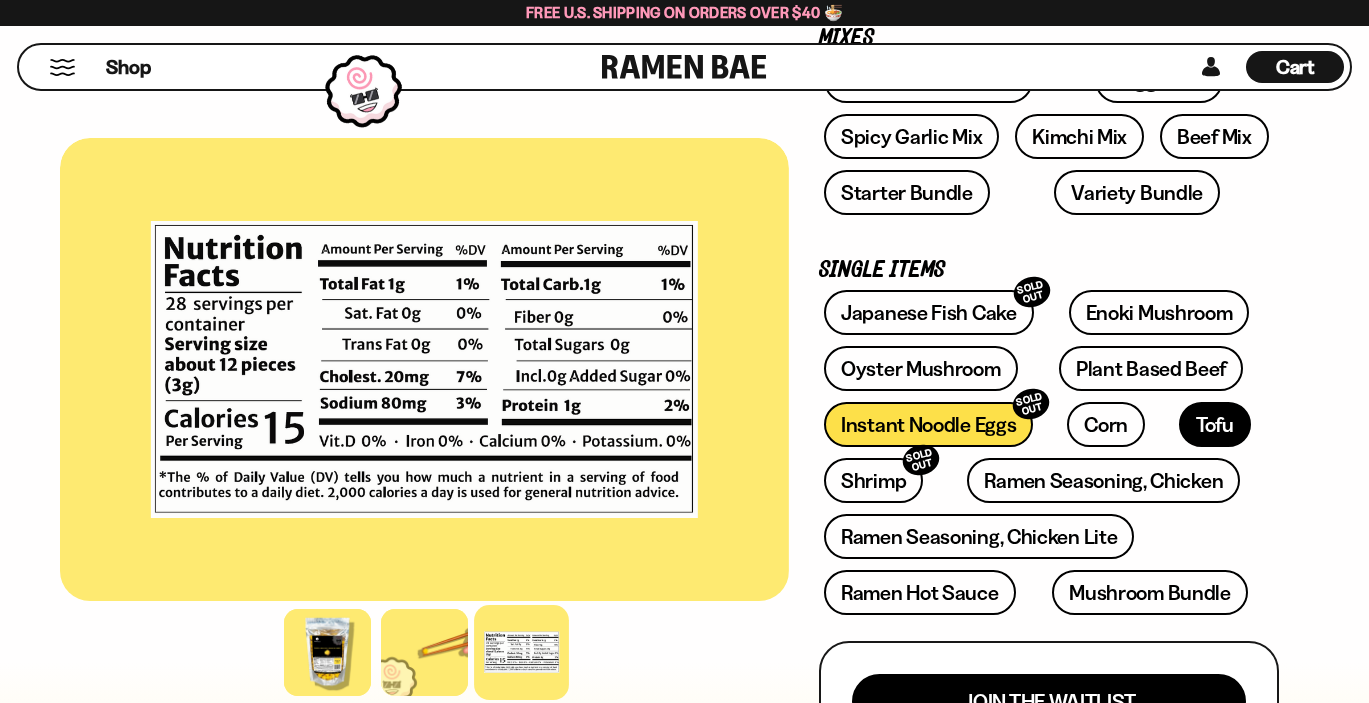 click on "Tofu" at bounding box center [1215, 424] 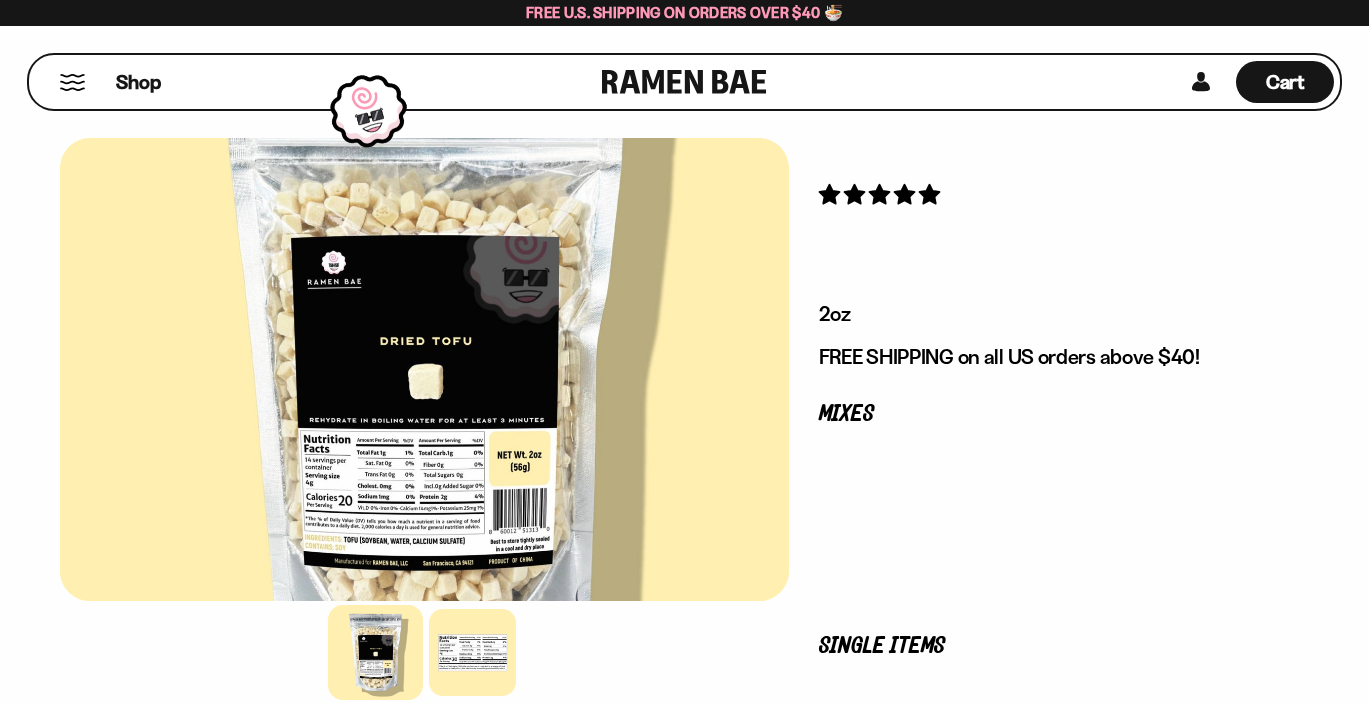 scroll, scrollTop: 0, scrollLeft: 0, axis: both 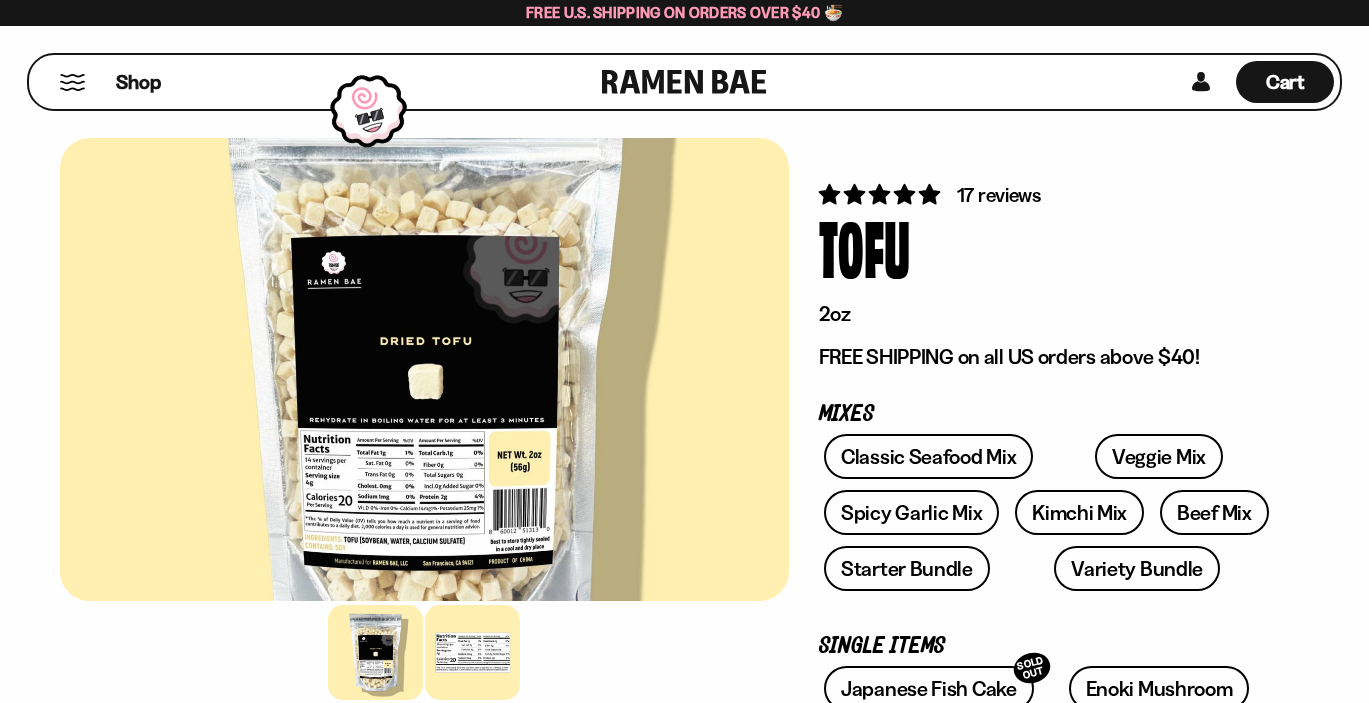 click at bounding box center [472, 652] 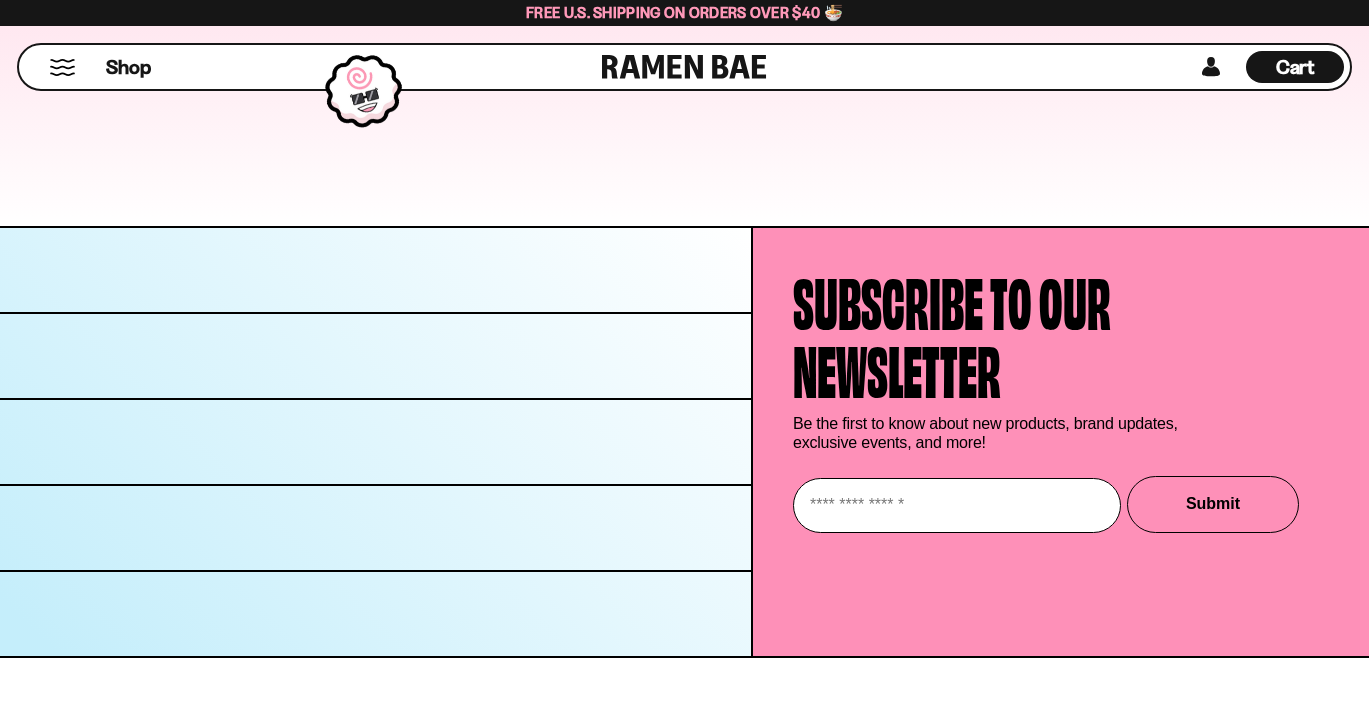 scroll, scrollTop: 8643, scrollLeft: 0, axis: vertical 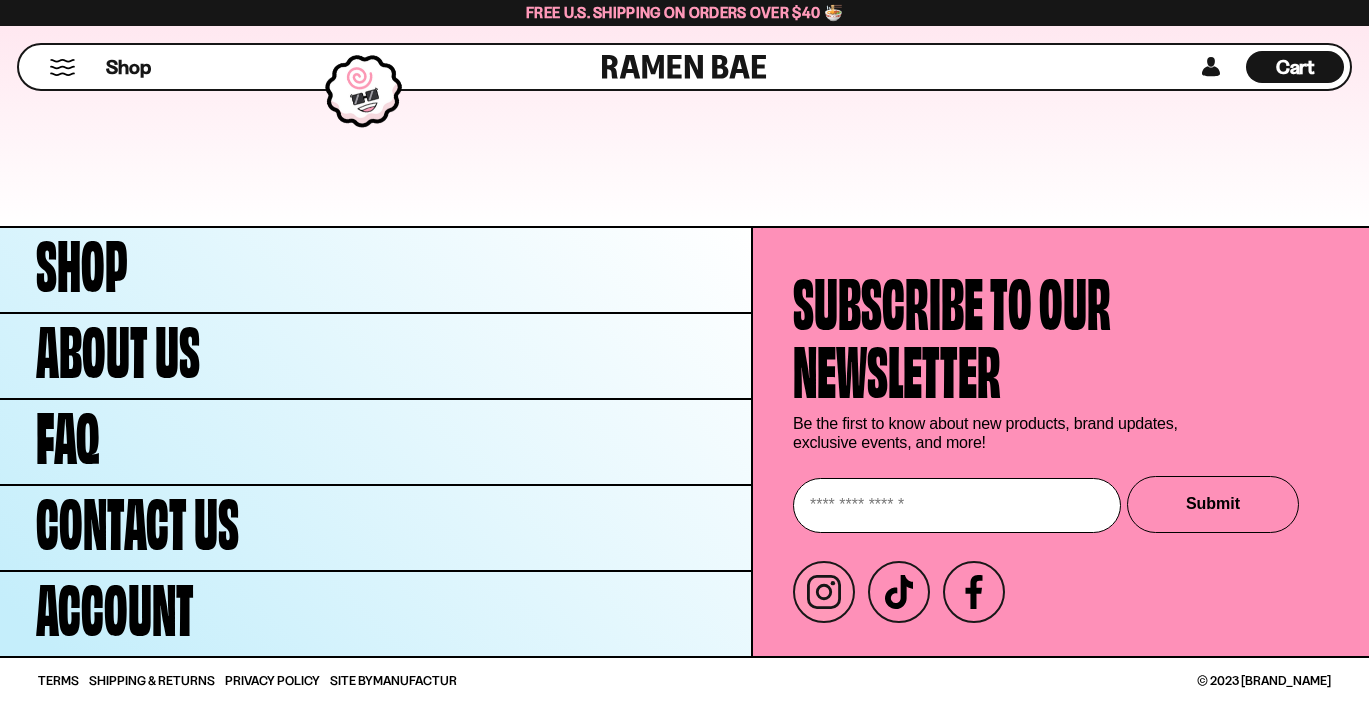 click on "Instagram" at bounding box center (824, 592) 